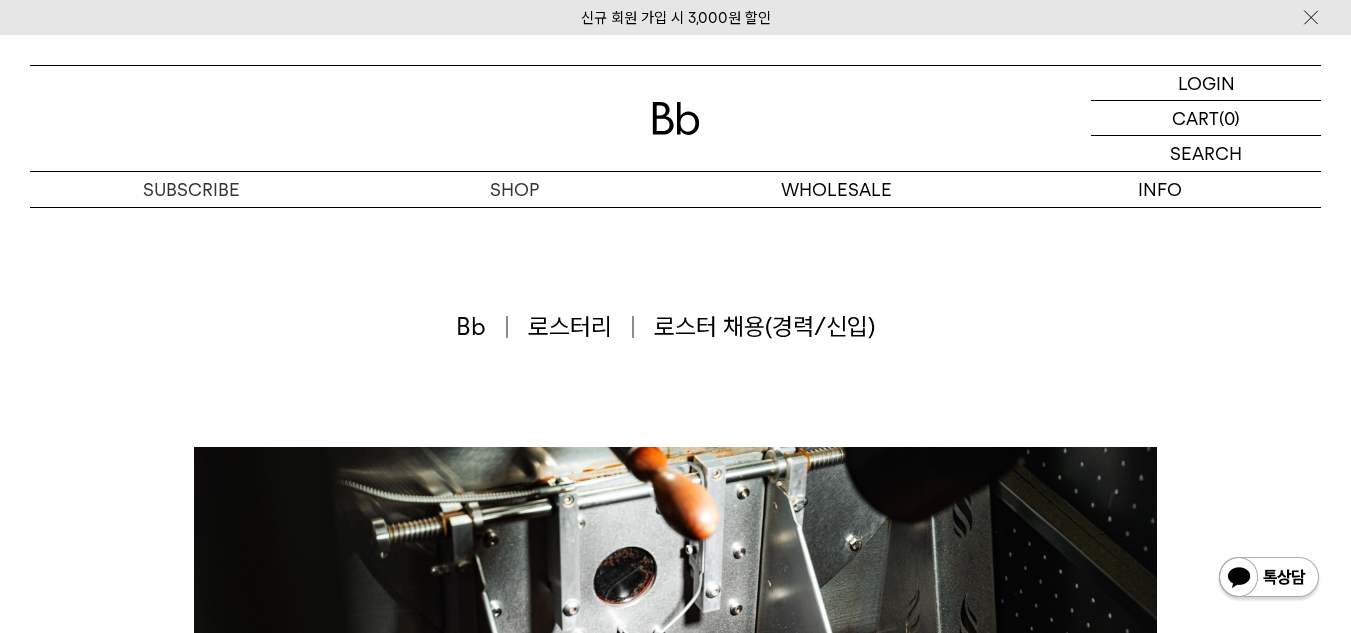 scroll, scrollTop: 2000, scrollLeft: 0, axis: vertical 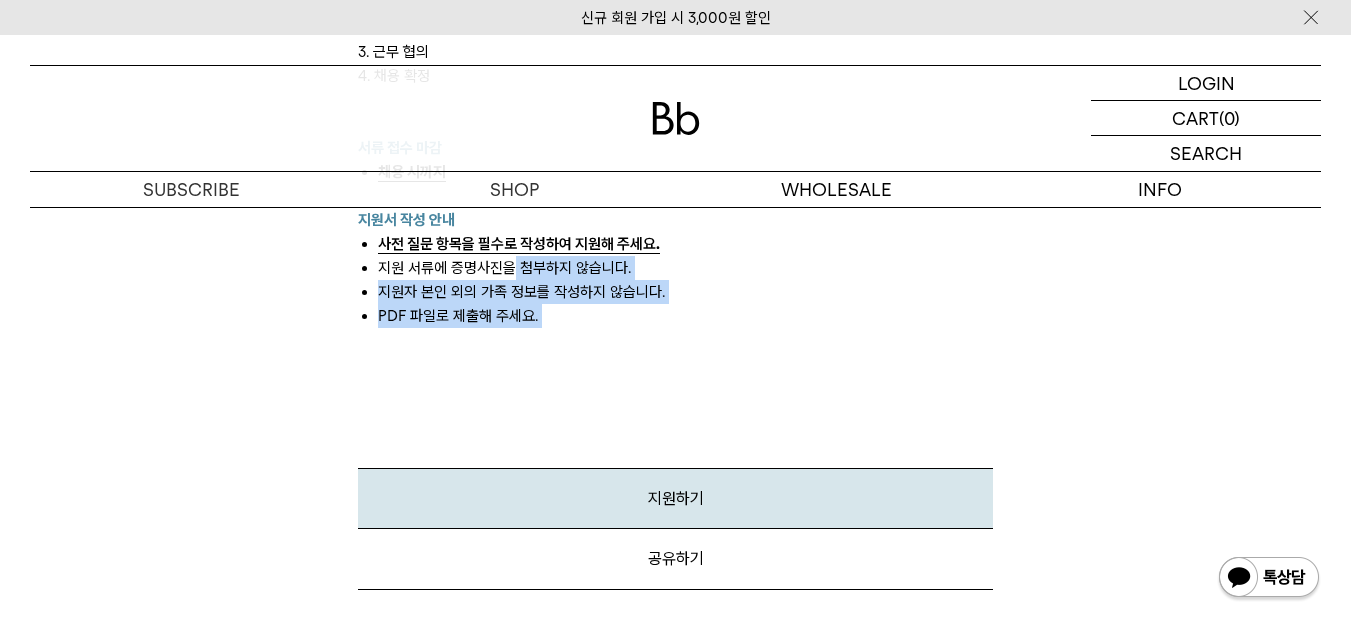 drag, startPoint x: 513, startPoint y: 256, endPoint x: 599, endPoint y: 435, distance: 198.58751 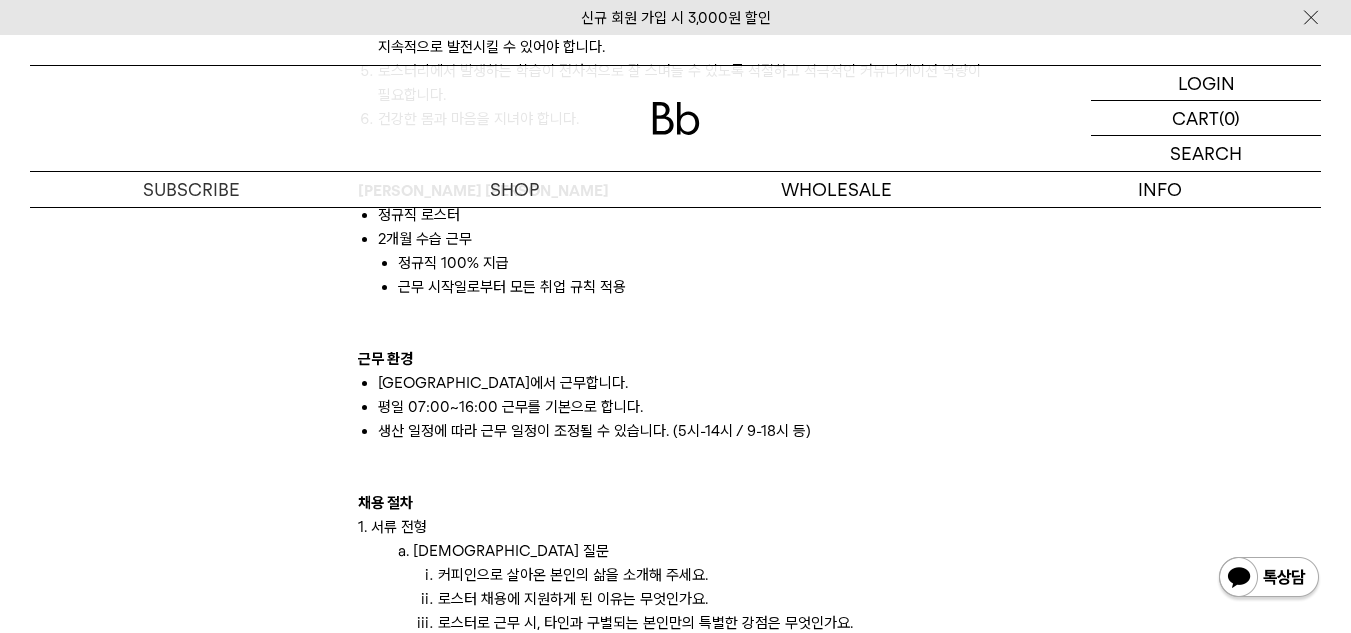 scroll, scrollTop: 1803, scrollLeft: 0, axis: vertical 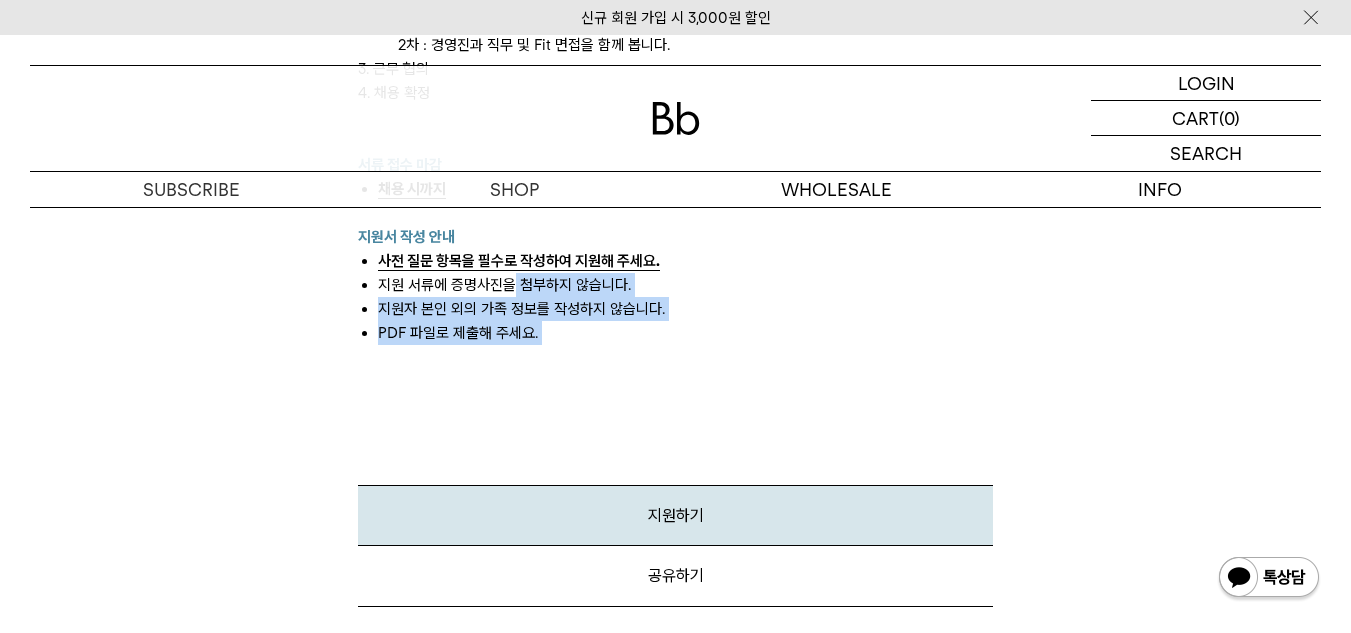 click on "빈브라더스 로스터리는 탁월함을 추구하는 전문가들로 구성되어 있습니다. 감각에 의존하지 않고, 체계적인 시스템과 데이터 분석, 세심한 관리를 통해 소싱부터 로스팅, 물류까지 모든 과정에서 최고 수준을 유지하기 위해 노력합니다. 글로벌 소싱 역량과 신뢰할 수 있는 파트너십을 바탕으로 전 세계 다양한 산지로부터 직접 생두를 공수하고 훌륭한 제품 연구 및 제작을 위한 최적의 환경을 조성합니다. 한국을 넘어 세계적으로 영향력 있는 로스터리가 되는 것, 이를 통해 탁월한 커피 커뮤니티를 만들어 나가는 것을 목표로 하고 있습니다.  저희와 여정을 함께할 인재를 찾고 있습니다. 빈브라더스와 함께 새로운 도전에 참여하고 싶은 분들의 많은 지원을 기다립니다. 로스터 핵심 업무
생산
품질관리
관리" at bounding box center [676, -389] 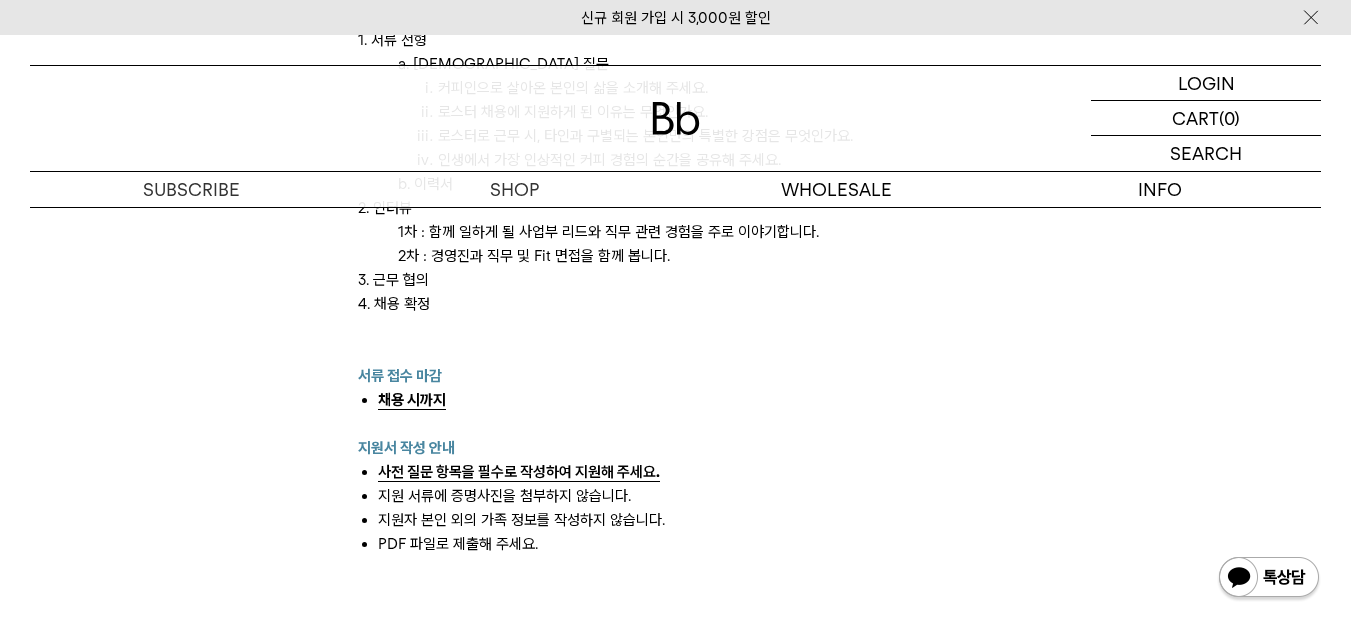 scroll, scrollTop: 2356, scrollLeft: 0, axis: vertical 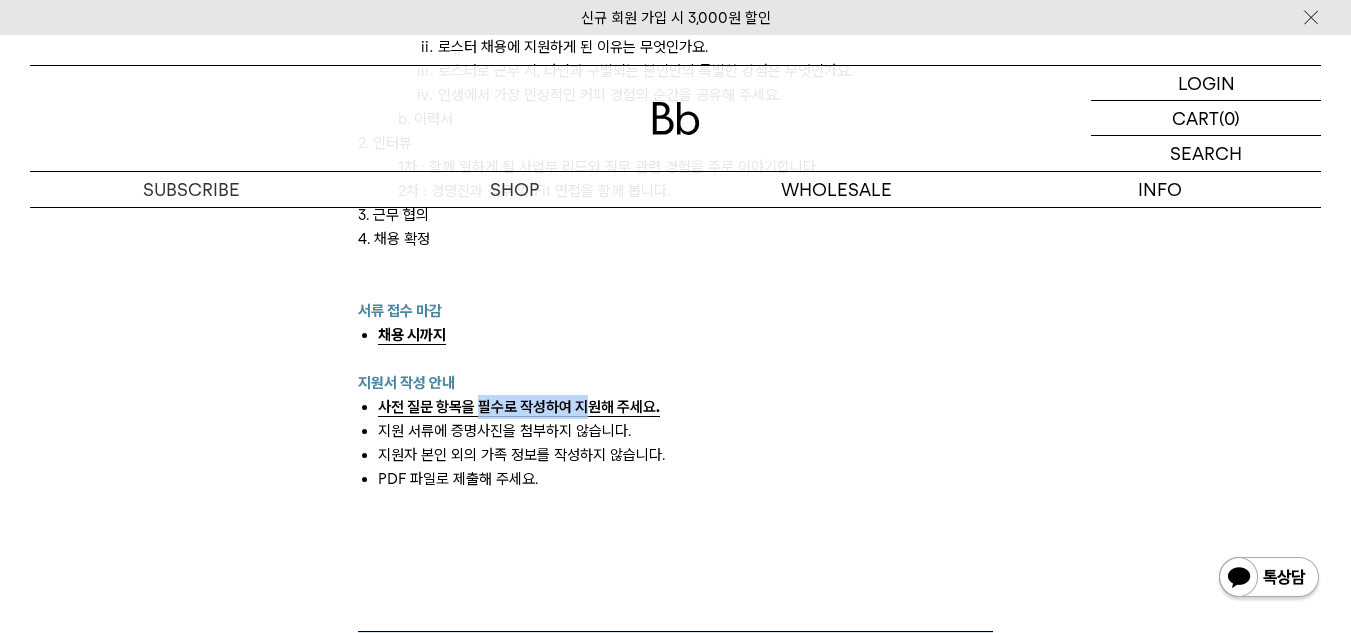 drag, startPoint x: 484, startPoint y: 400, endPoint x: 584, endPoint y: 413, distance: 100.84146 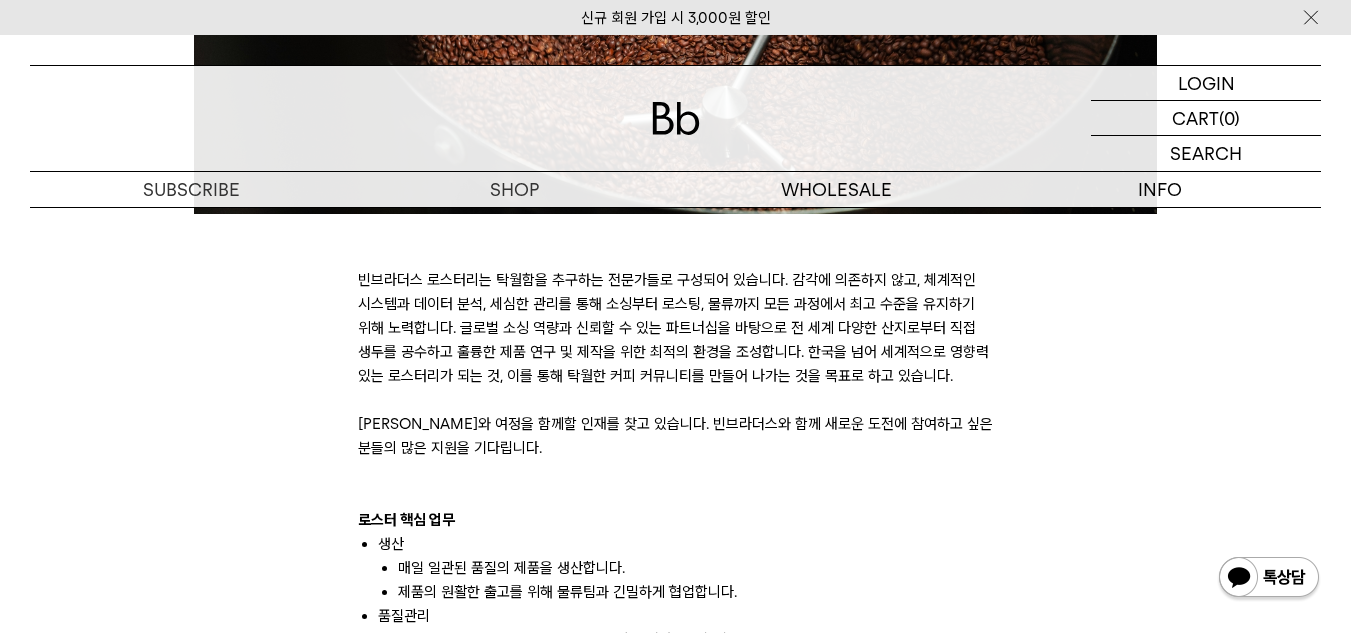 scroll, scrollTop: 874, scrollLeft: 0, axis: vertical 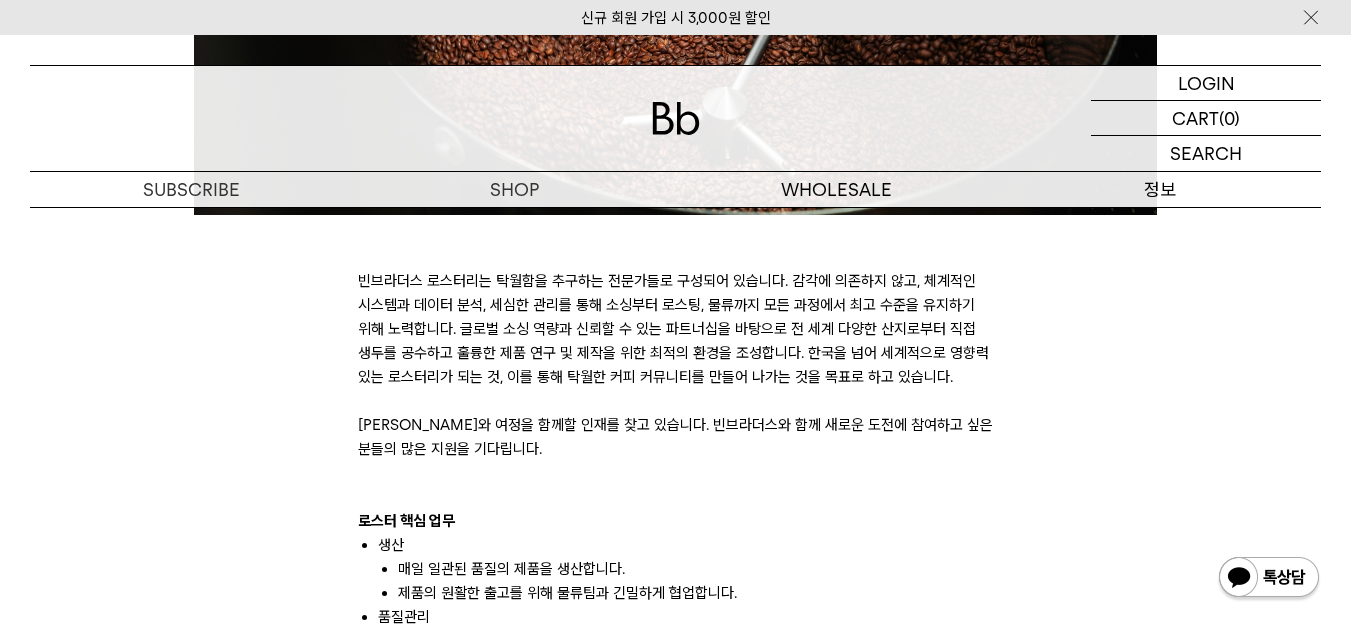 click on "정보" at bounding box center [1159, 189] 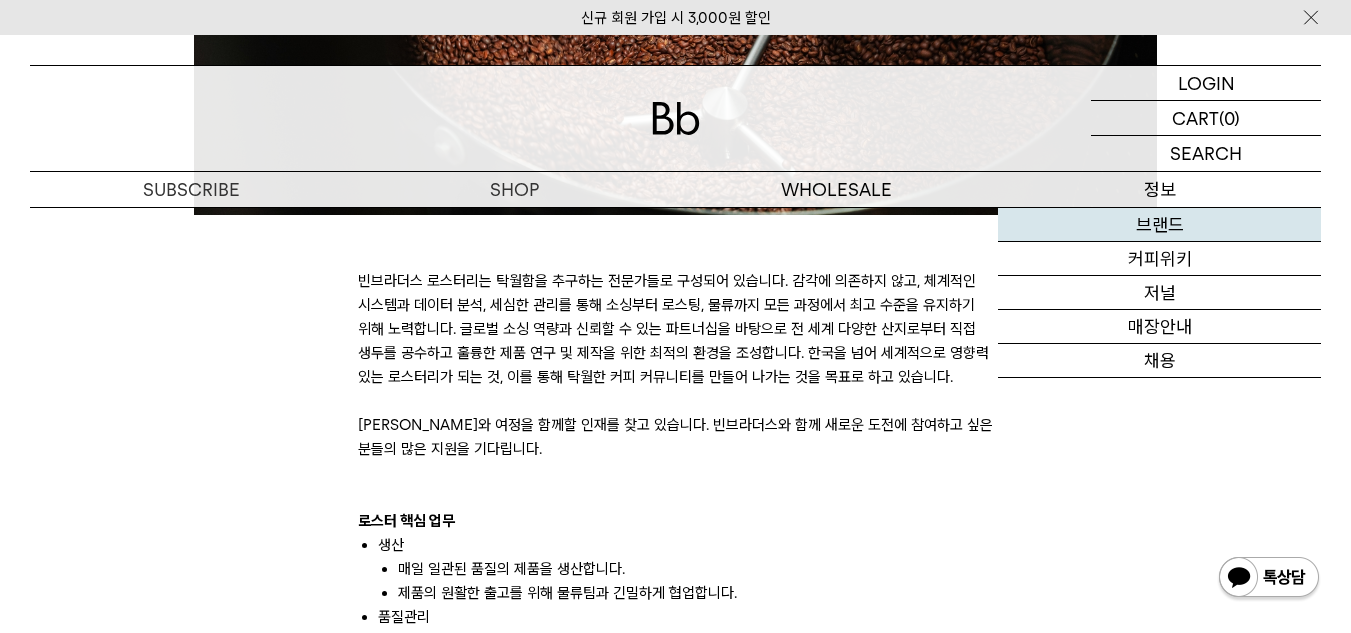 click on "브랜드" at bounding box center (1159, 225) 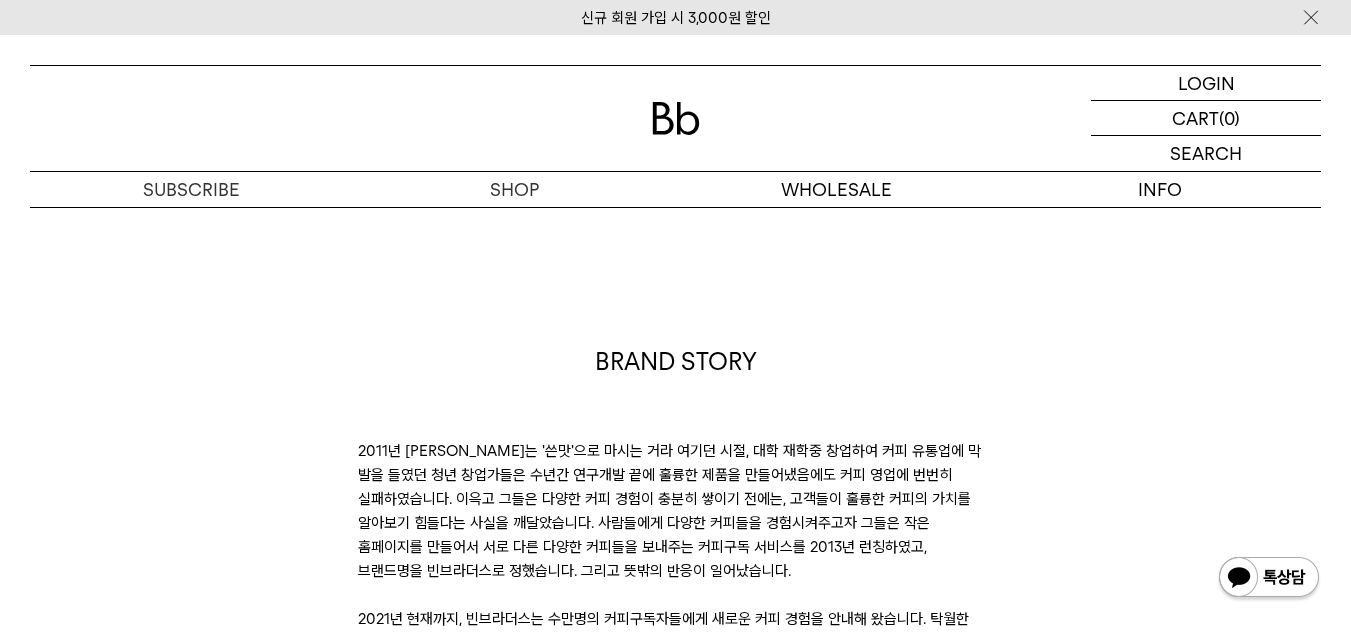 scroll, scrollTop: 351, scrollLeft: 0, axis: vertical 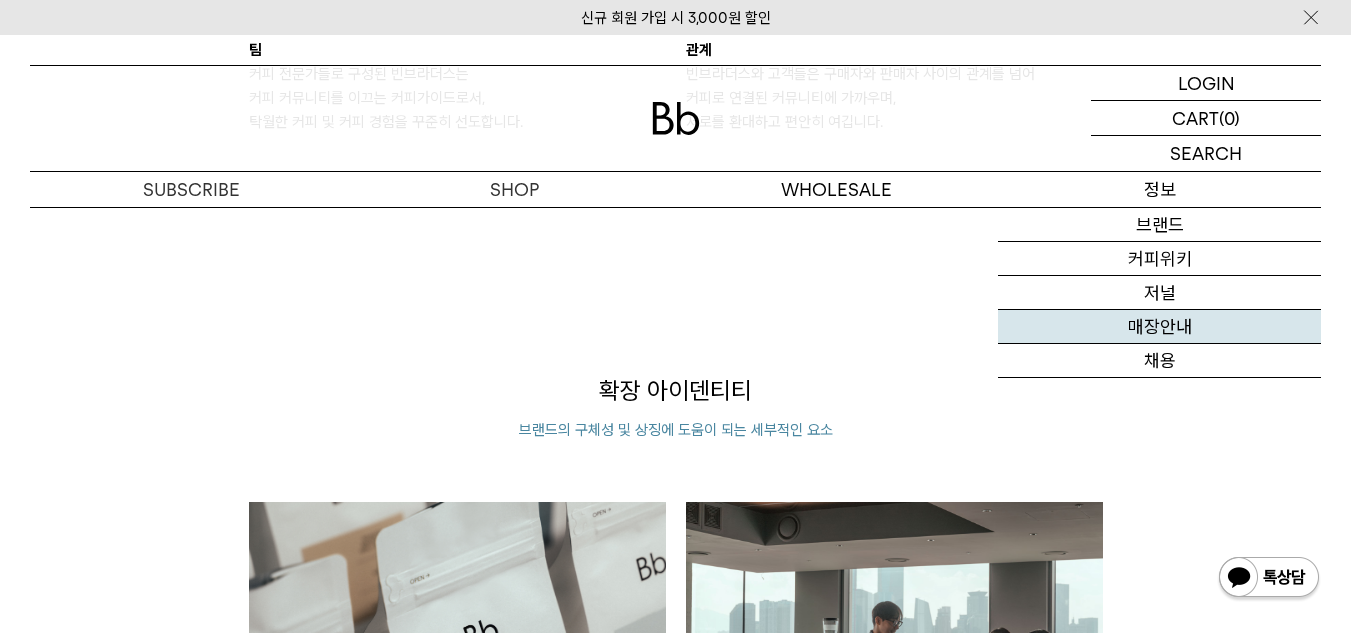 click on "매장안내" at bounding box center (1159, 327) 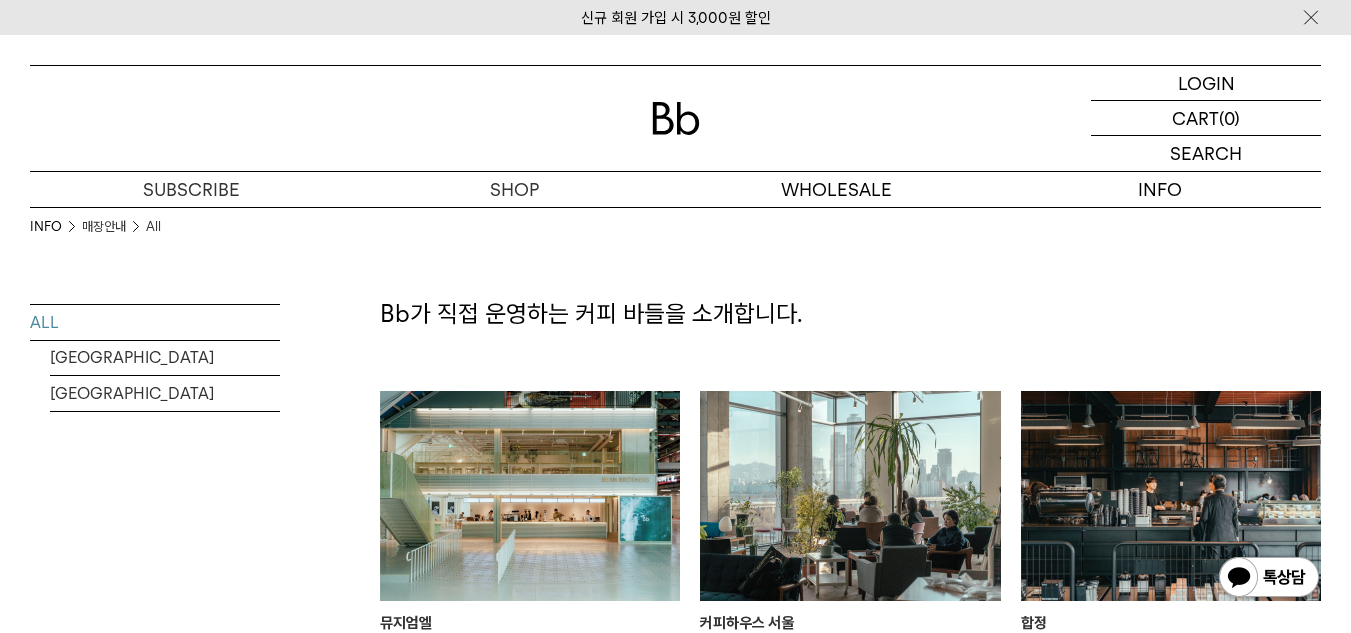 scroll, scrollTop: 290, scrollLeft: 0, axis: vertical 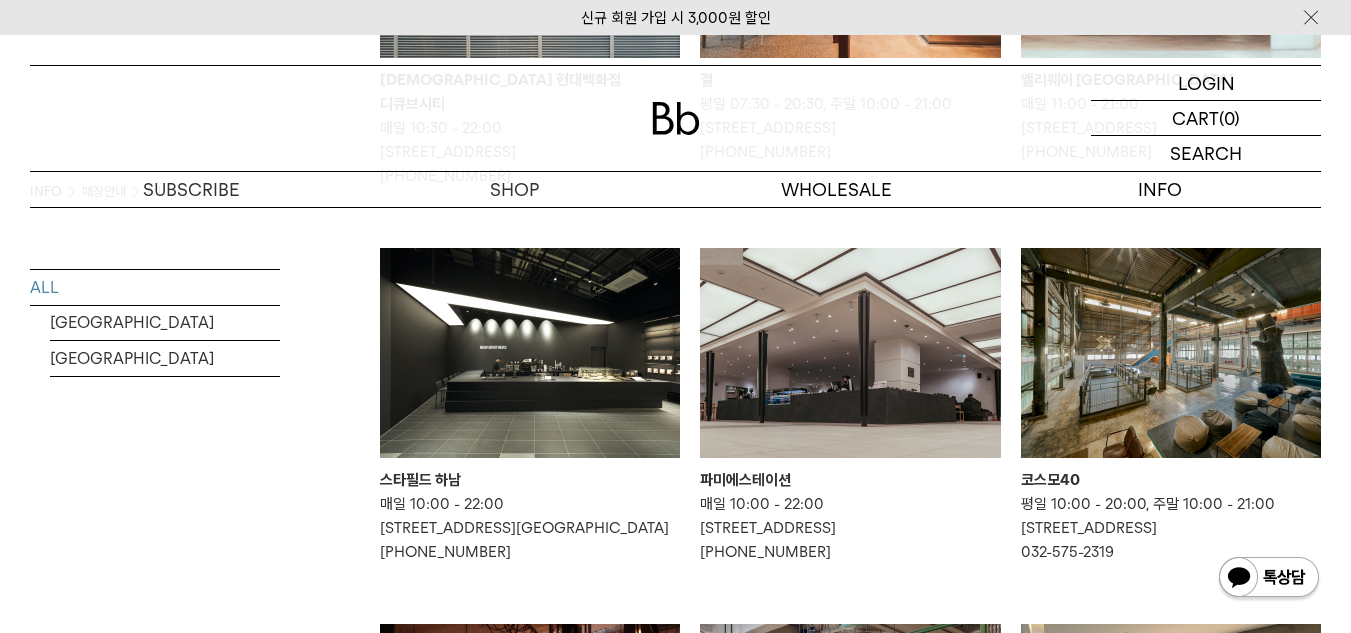 click at bounding box center [850, 353] 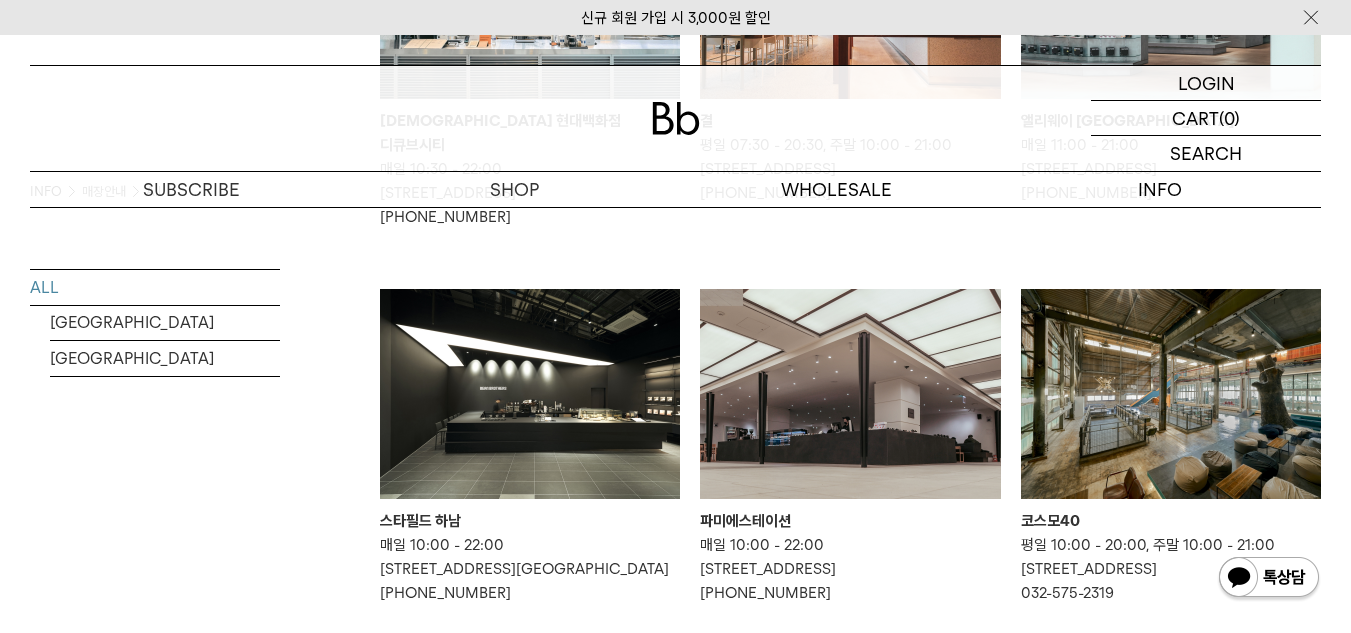 scroll, scrollTop: 879, scrollLeft: 0, axis: vertical 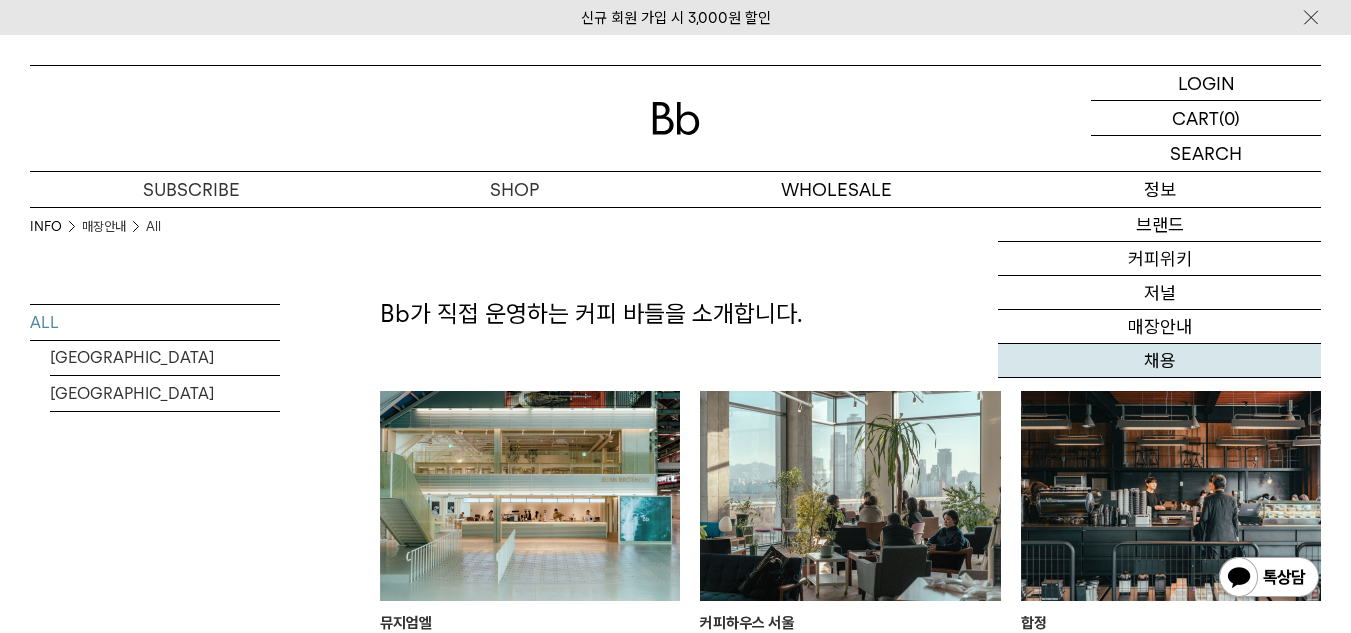 click on "채용" at bounding box center [1159, 361] 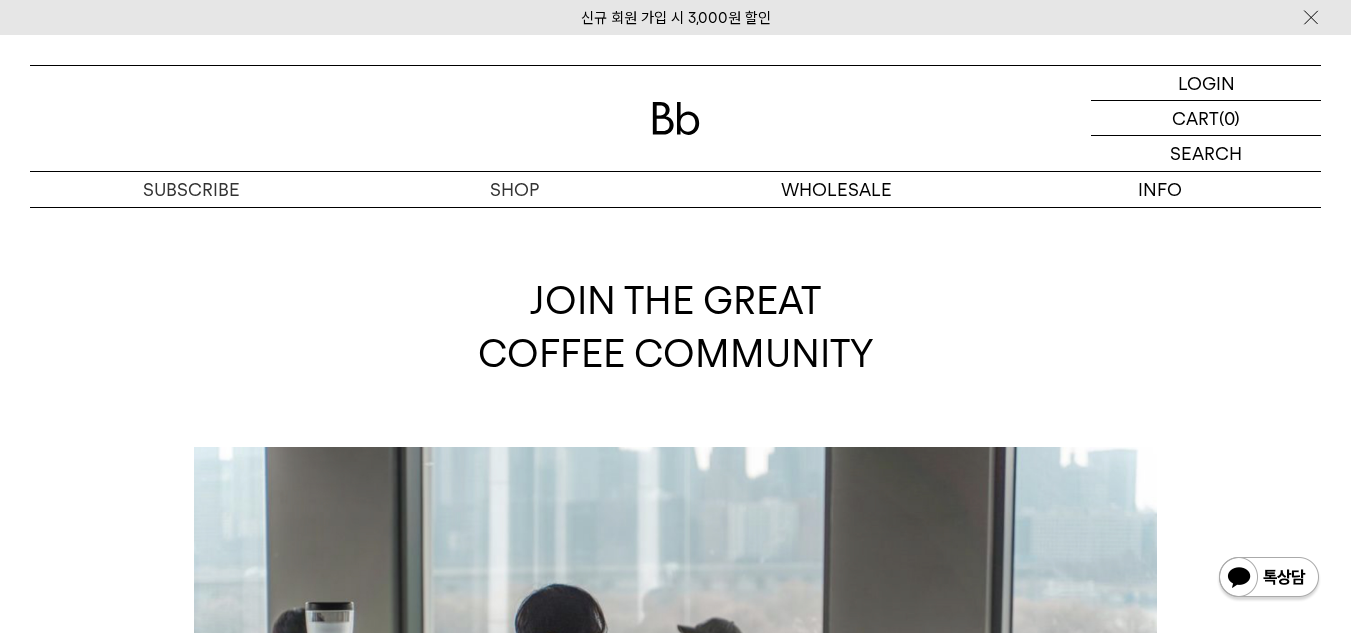 scroll, scrollTop: 0, scrollLeft: 0, axis: both 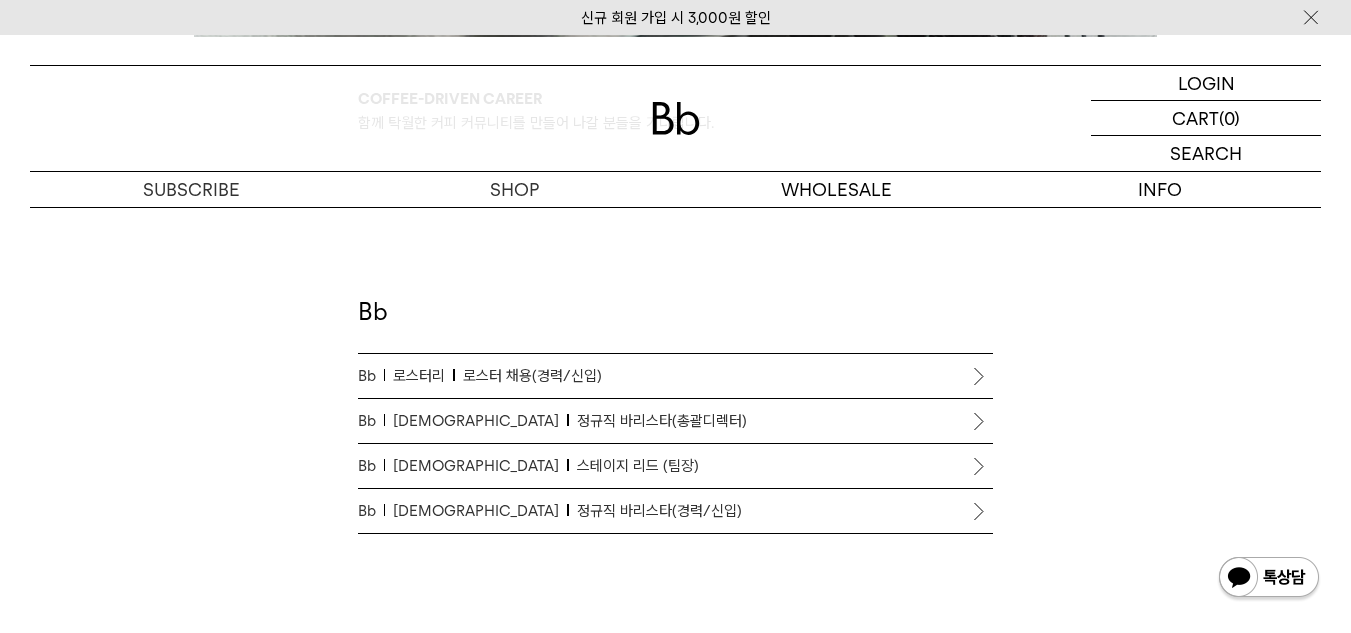 click on "Bb 로스터리 로스터 채용(경력/신입)" at bounding box center (676, 376) 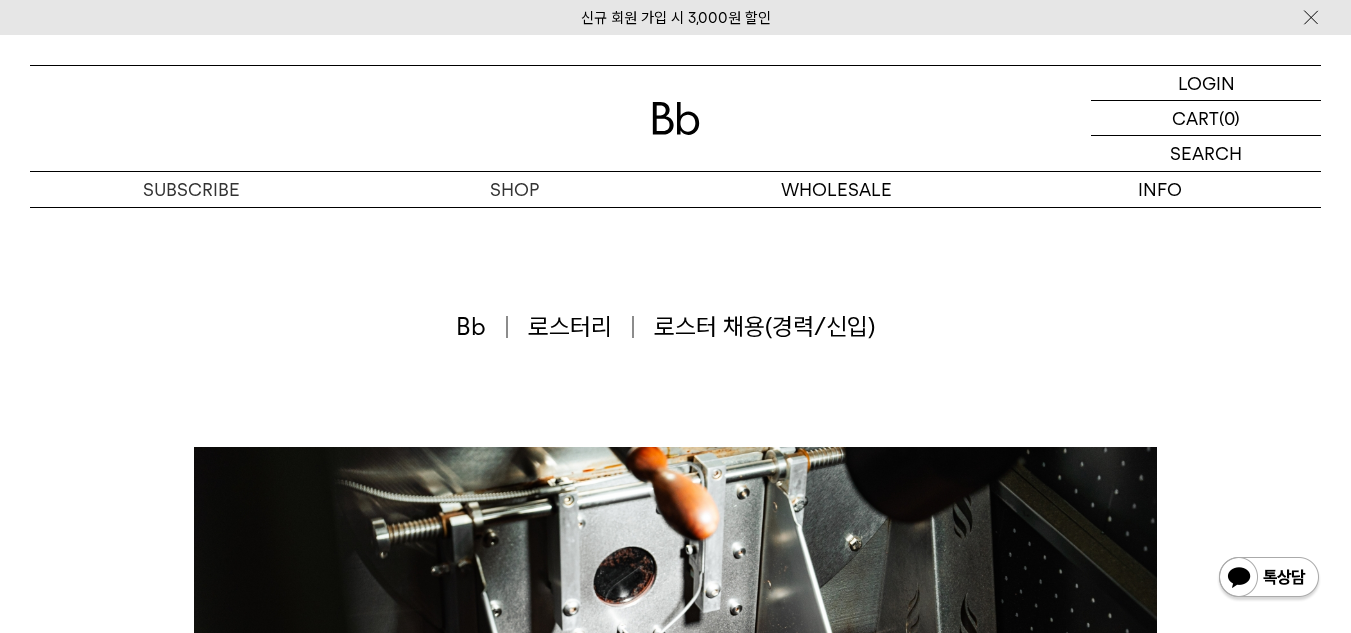 scroll, scrollTop: 0, scrollLeft: 0, axis: both 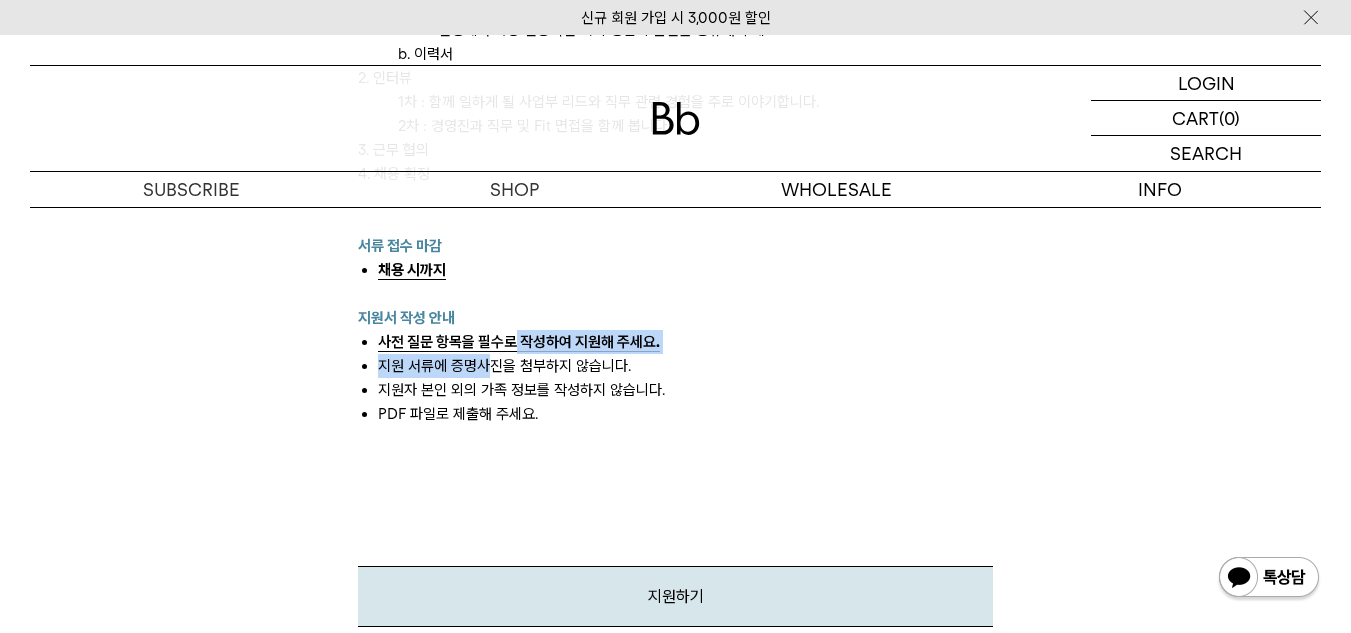 drag, startPoint x: 512, startPoint y: 346, endPoint x: 493, endPoint y: 363, distance: 25.495098 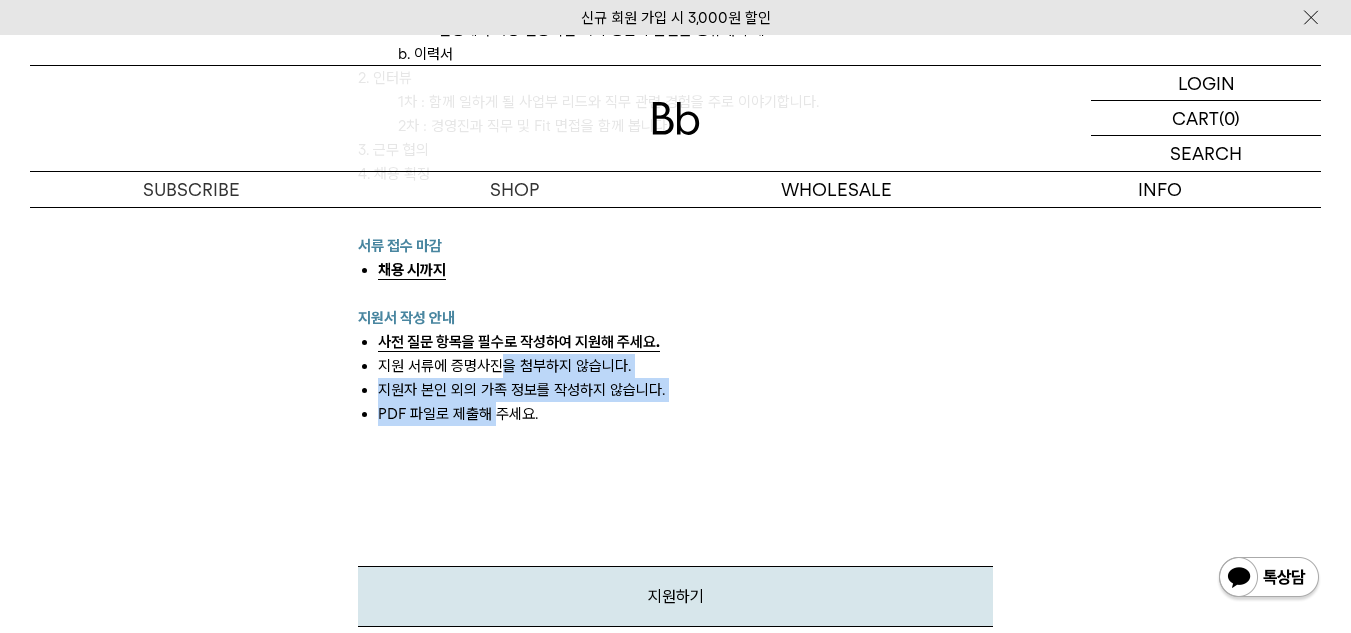 drag, startPoint x: 500, startPoint y: 407, endPoint x: 499, endPoint y: 371, distance: 36.013885 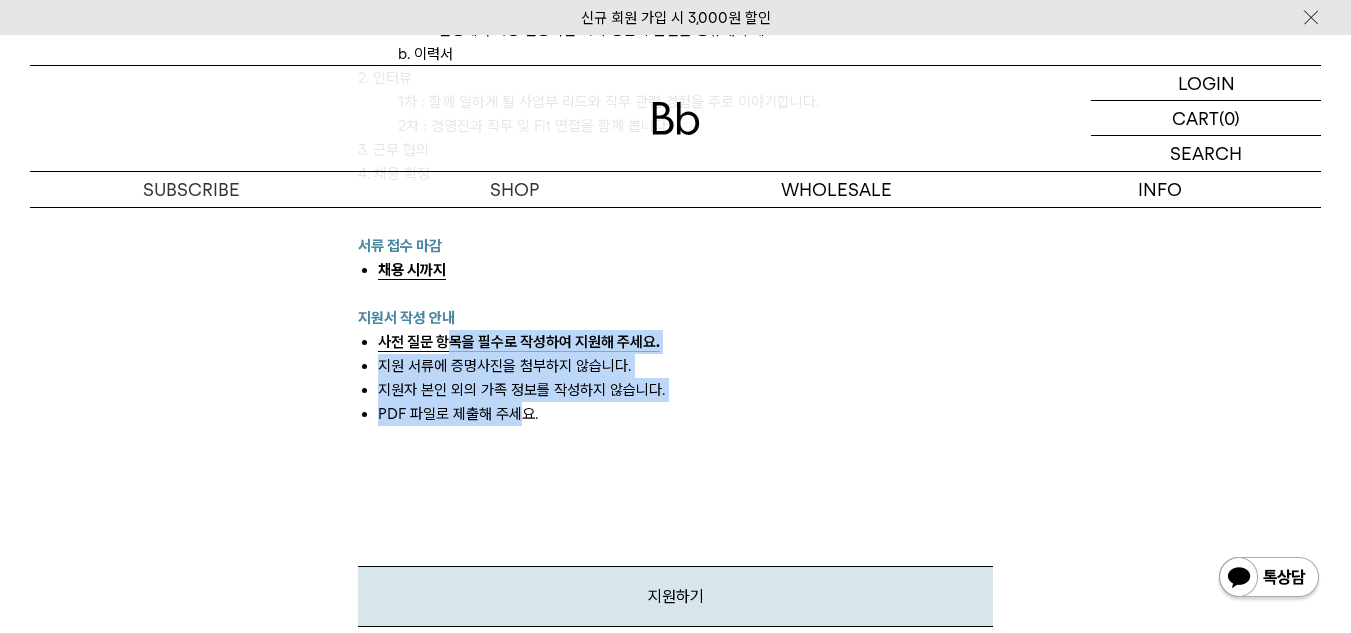 drag, startPoint x: 525, startPoint y: 403, endPoint x: 446, endPoint y: 332, distance: 106.21676 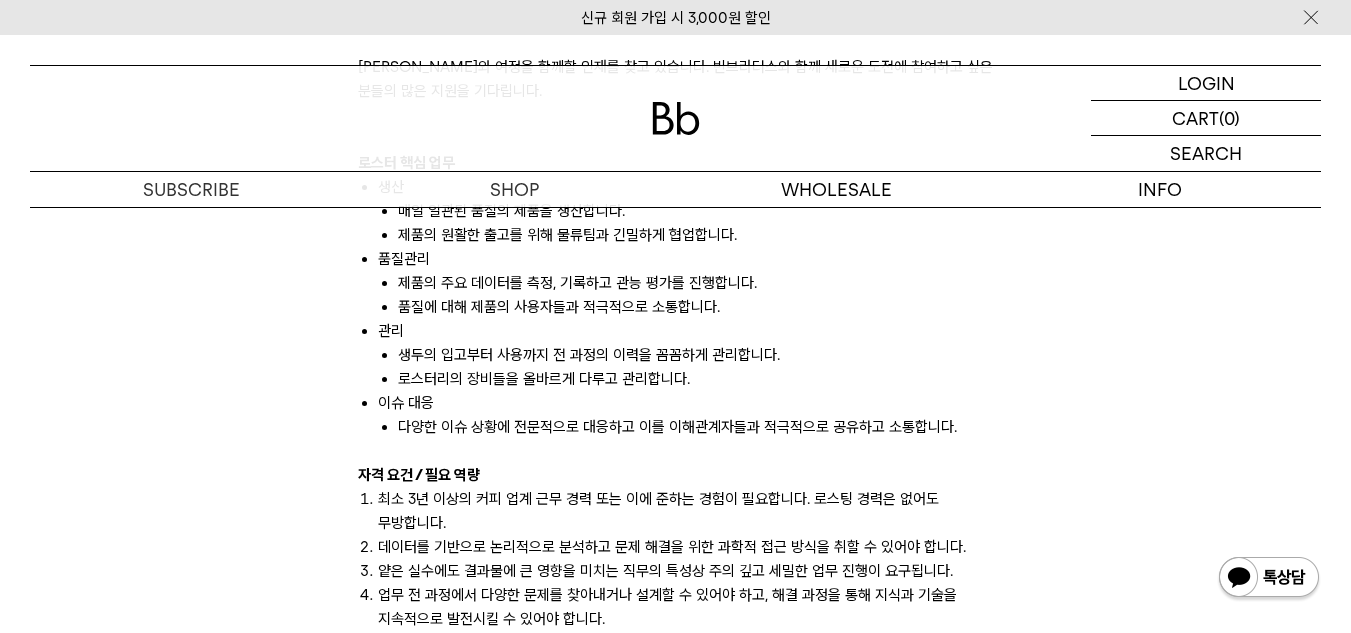 scroll, scrollTop: 1361, scrollLeft: 0, axis: vertical 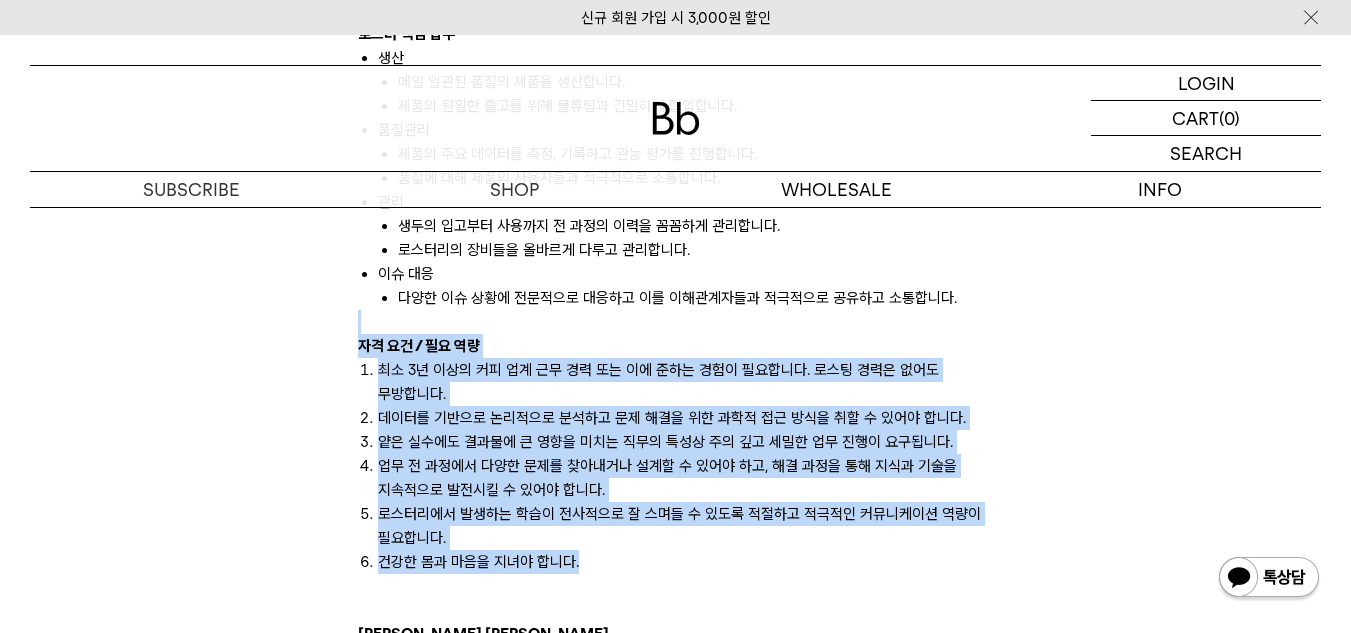 drag, startPoint x: 601, startPoint y: 563, endPoint x: 406, endPoint y: 333, distance: 301.53772 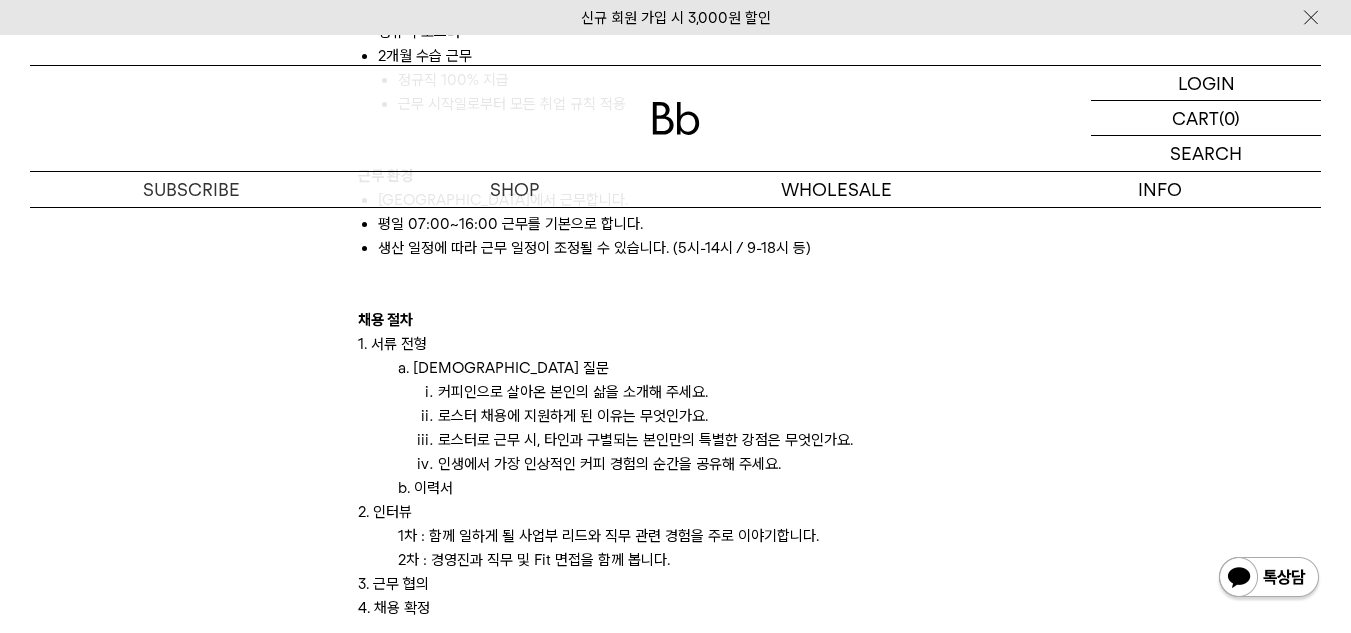 scroll, scrollTop: 1986, scrollLeft: 0, axis: vertical 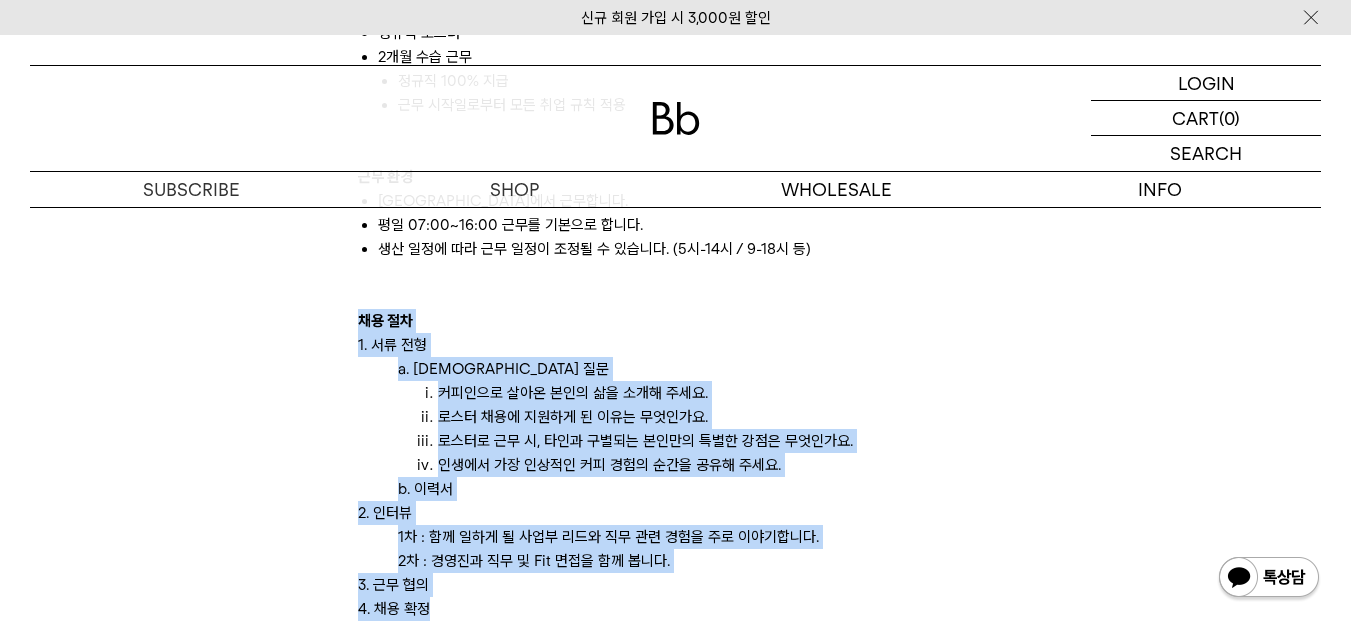 drag, startPoint x: 357, startPoint y: 313, endPoint x: 514, endPoint y: 599, distance: 326.2591 